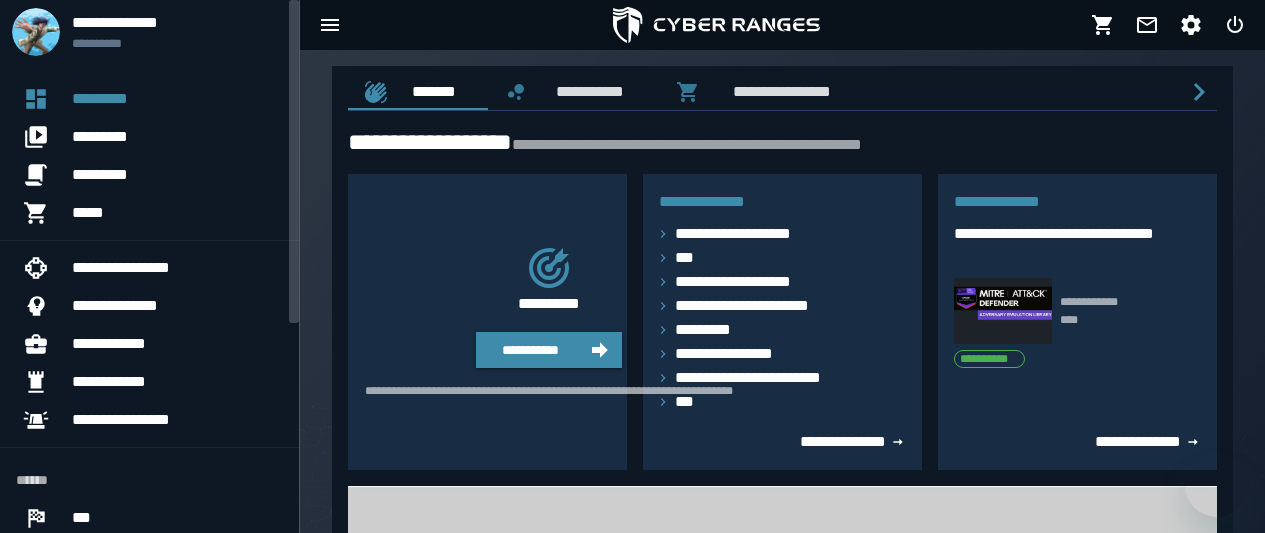 scroll, scrollTop: 907, scrollLeft: 0, axis: vertical 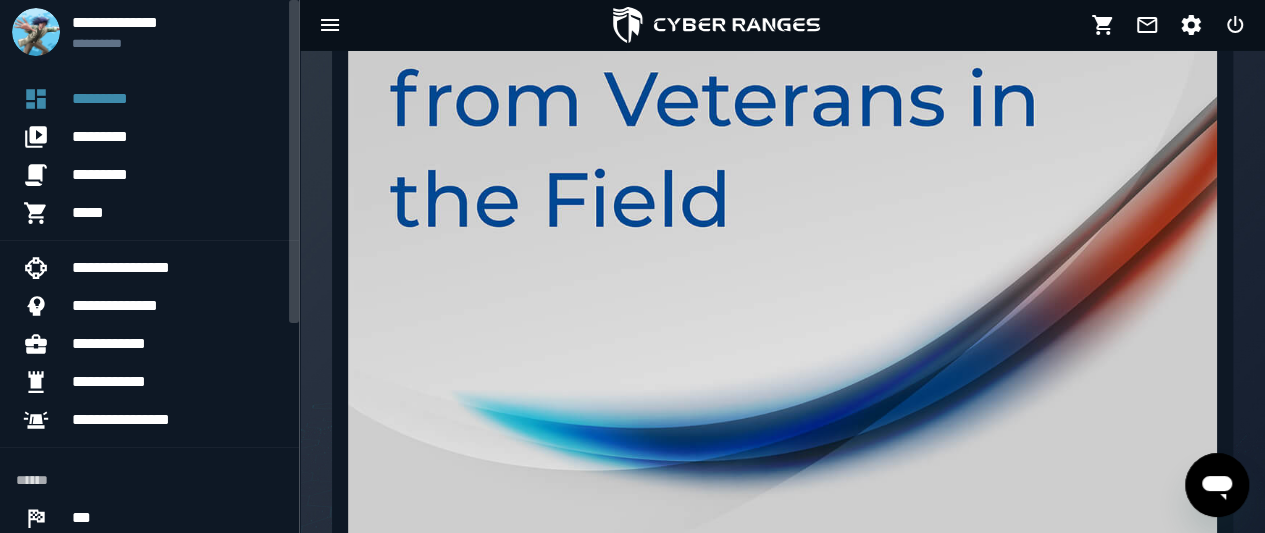 click on "*********" at bounding box center [177, 99] 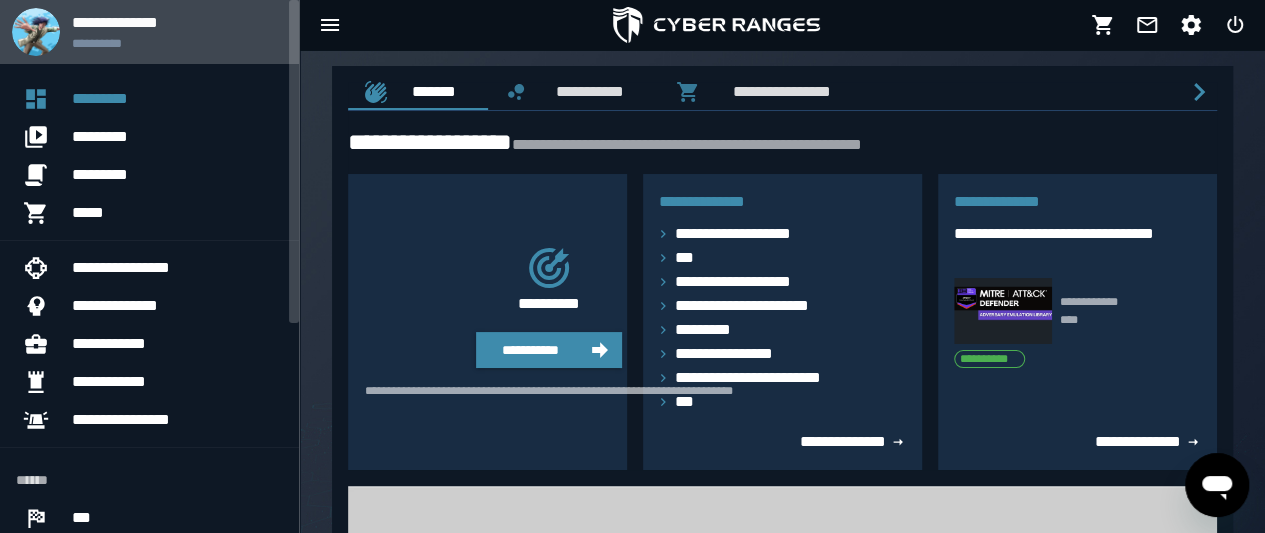 click on "**********" at bounding box center (177, 22) 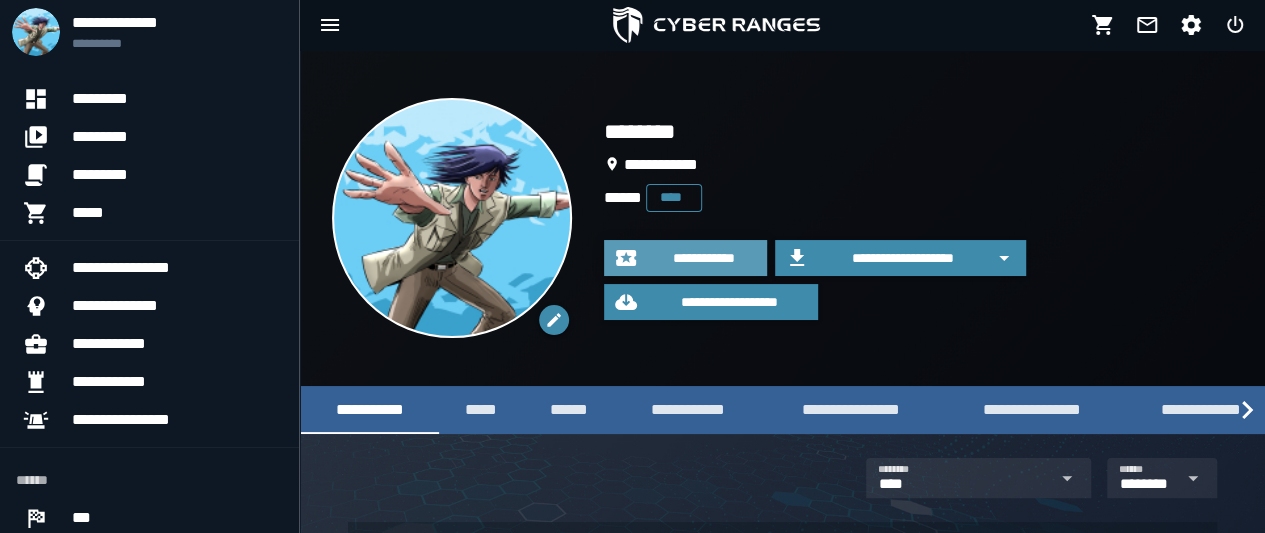 click on "**********" at bounding box center (703, 258) 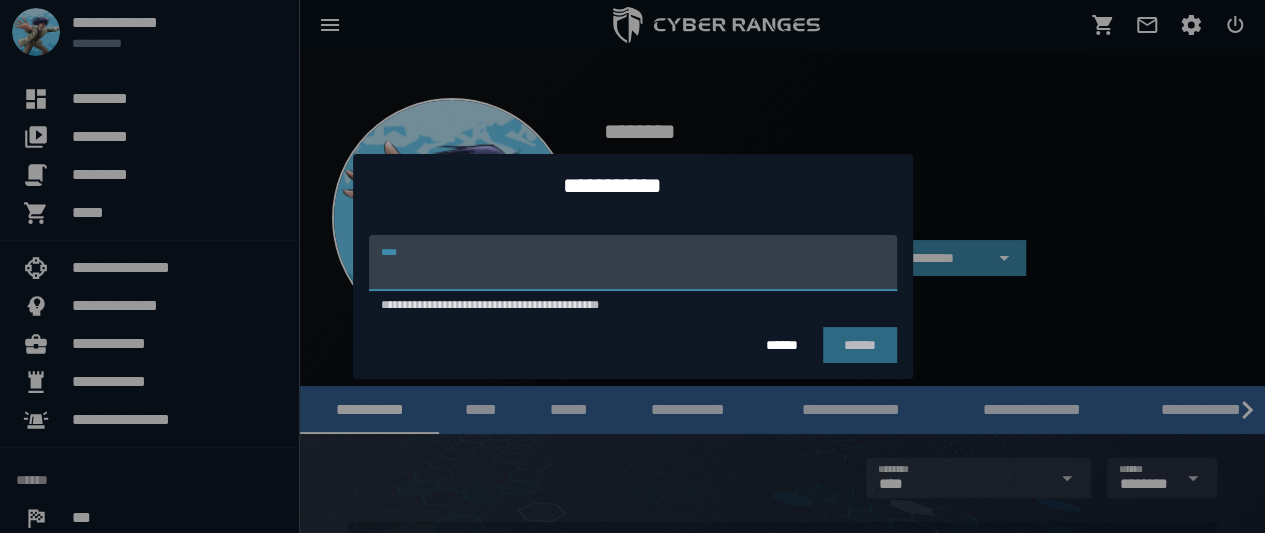 click on "**********" at bounding box center [633, 263] 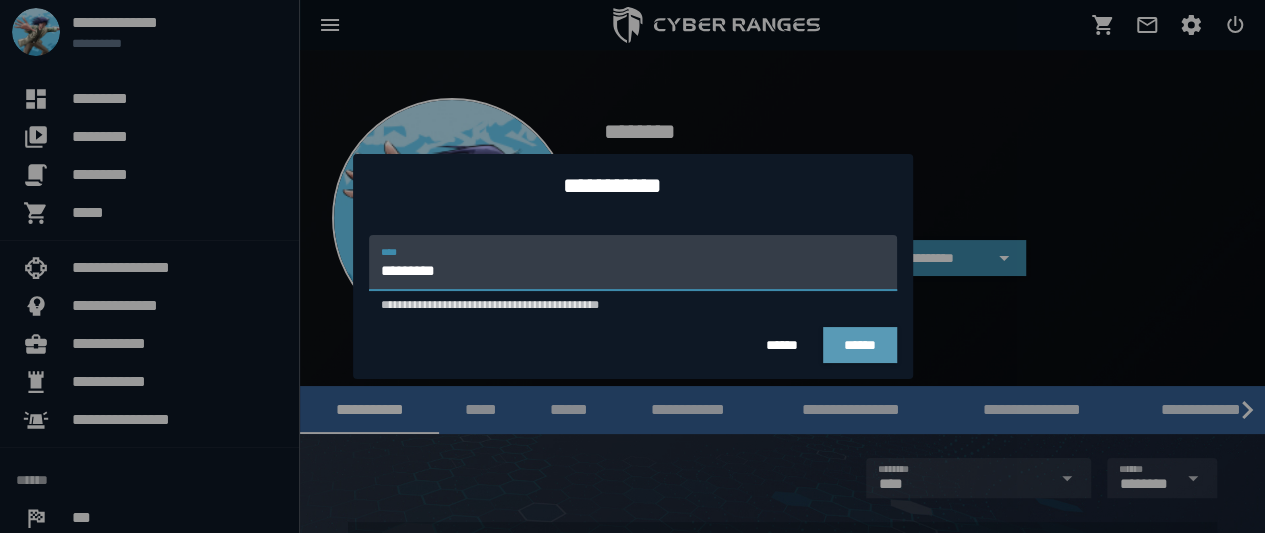 type on "*********" 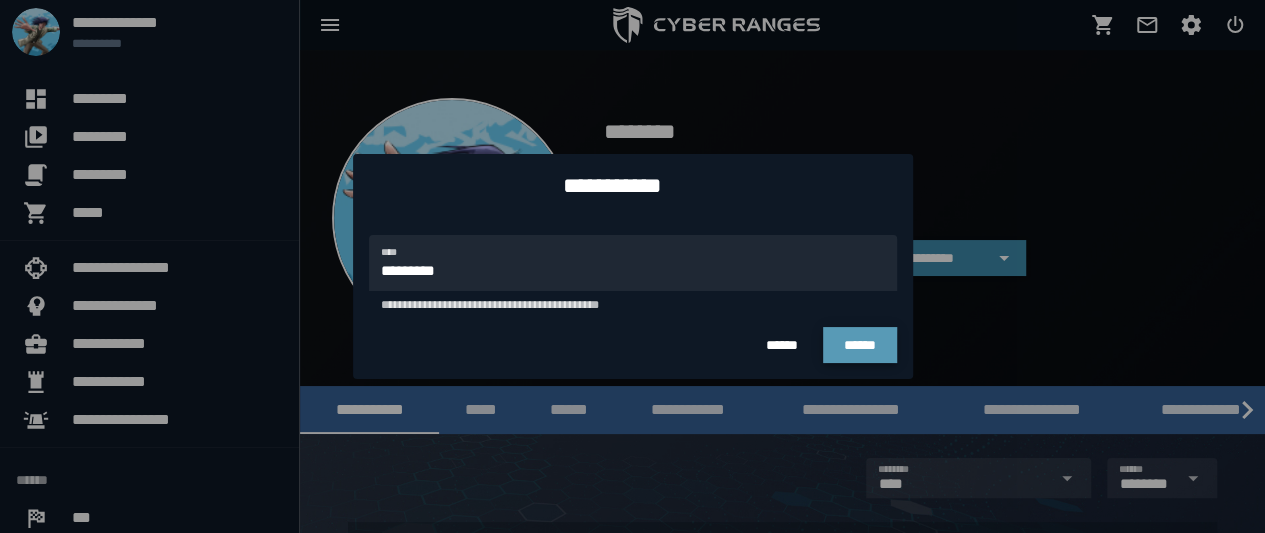 click on "******" at bounding box center [860, 345] 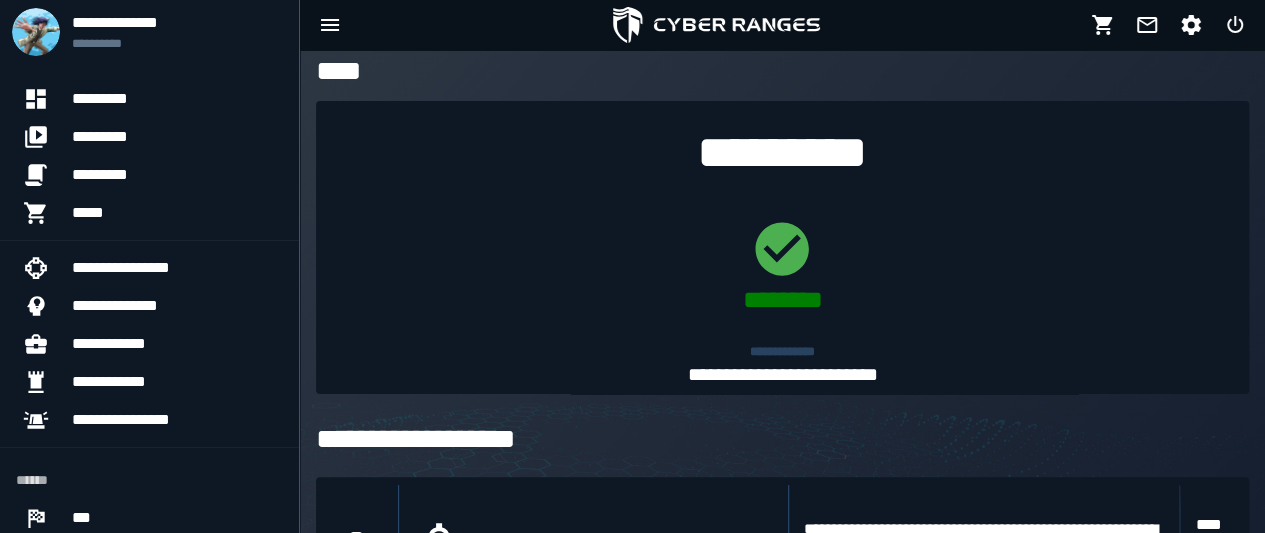 scroll, scrollTop: 88, scrollLeft: 0, axis: vertical 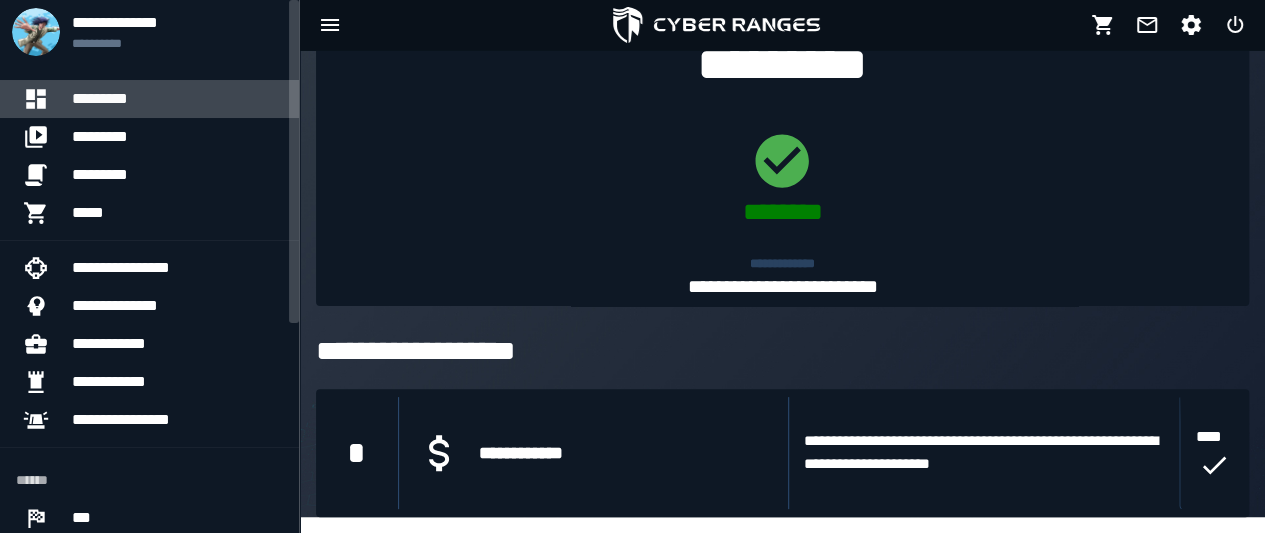 click on "*********" at bounding box center [177, 99] 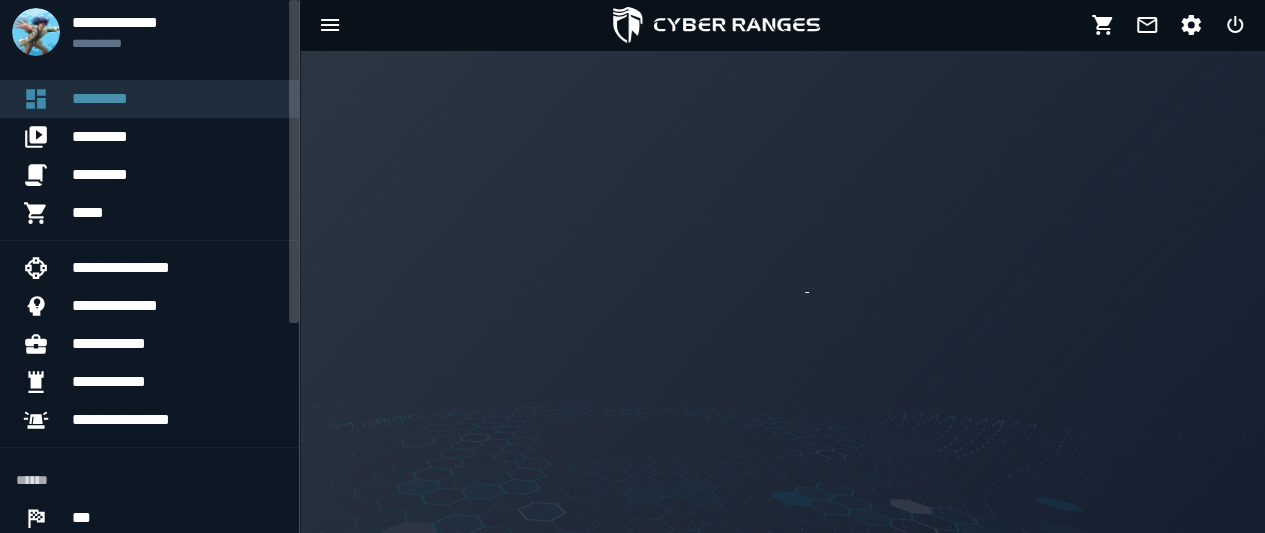 scroll, scrollTop: 0, scrollLeft: 0, axis: both 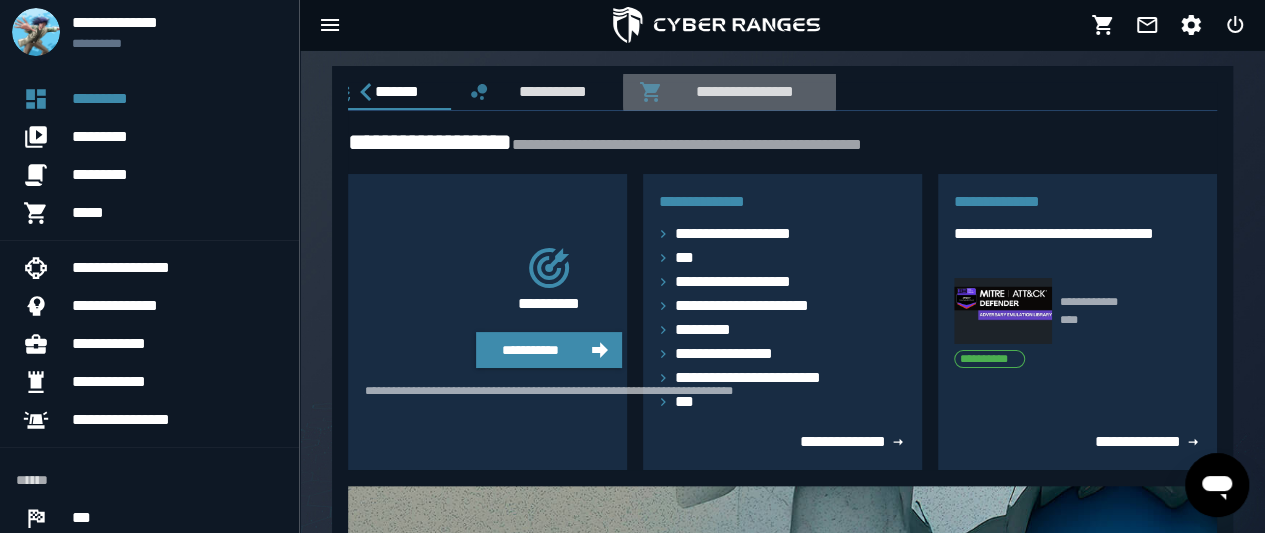 click on "**********" at bounding box center [741, 91] 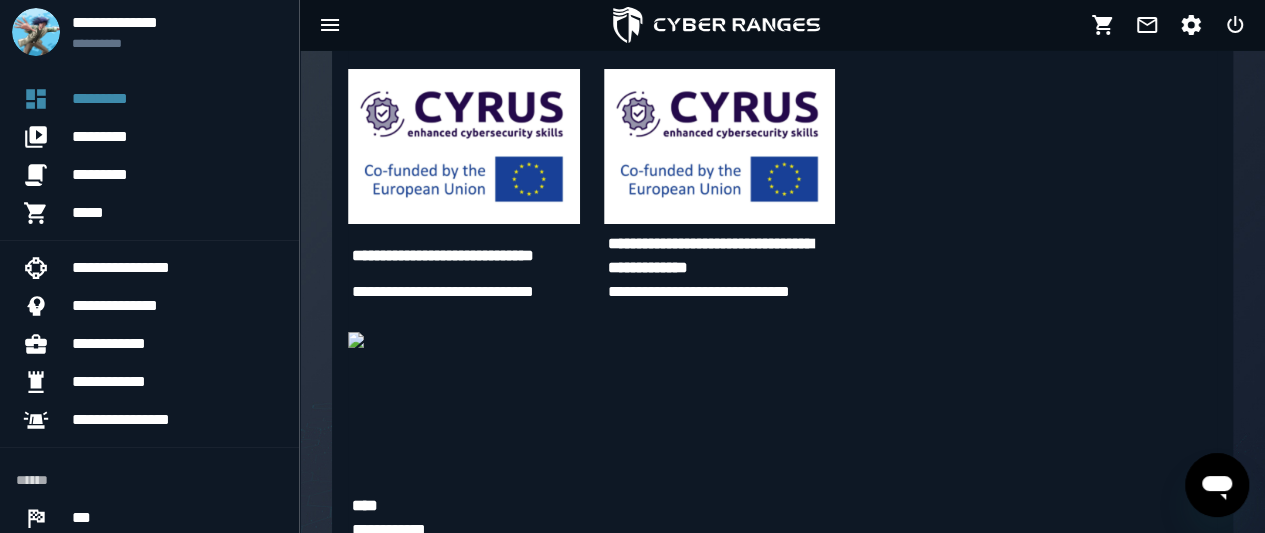 scroll, scrollTop: 132, scrollLeft: 0, axis: vertical 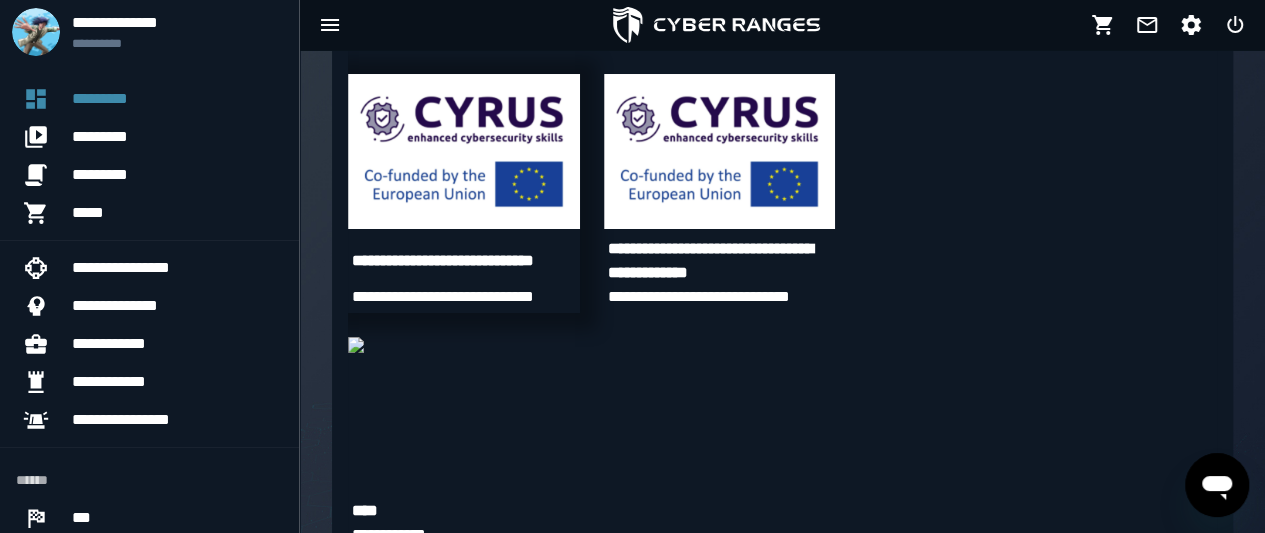 click at bounding box center [464, 151] 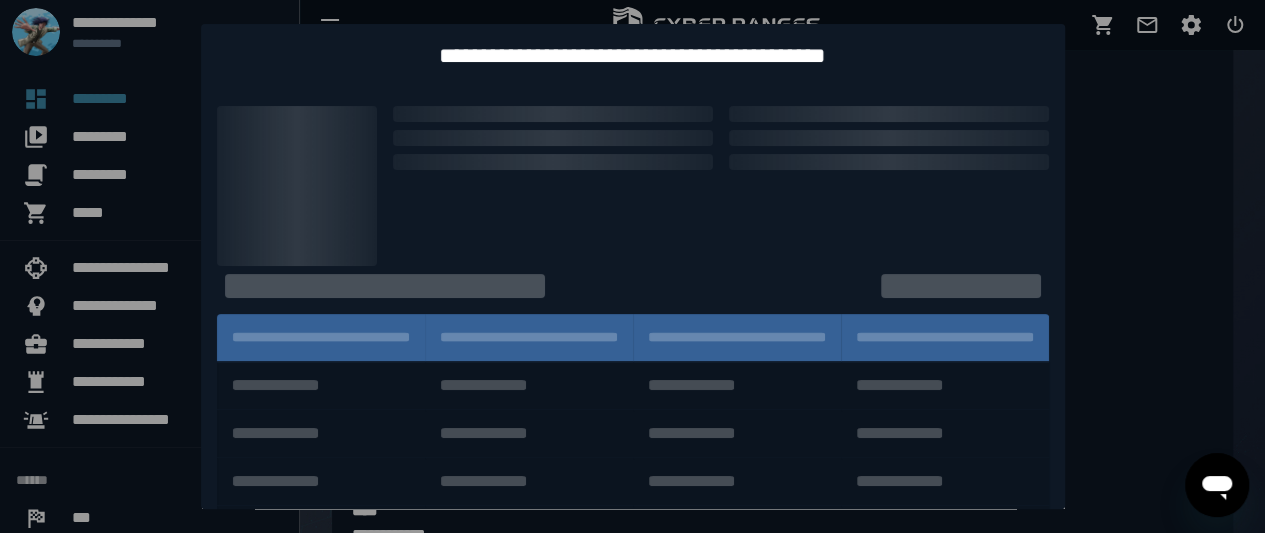 scroll, scrollTop: 0, scrollLeft: 0, axis: both 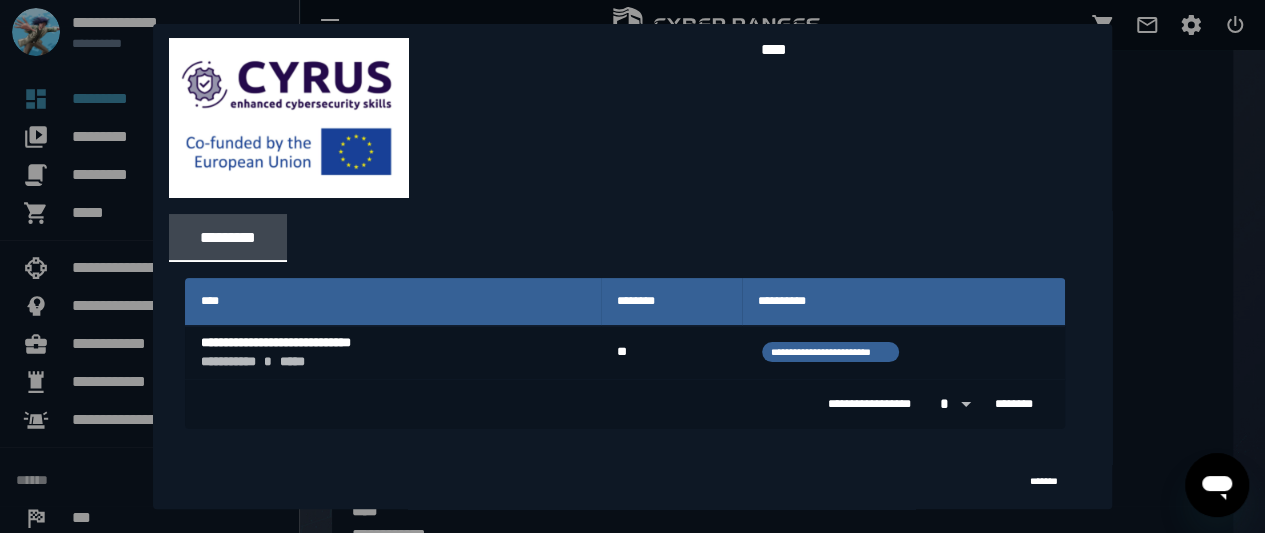 click at bounding box center [632, 266] 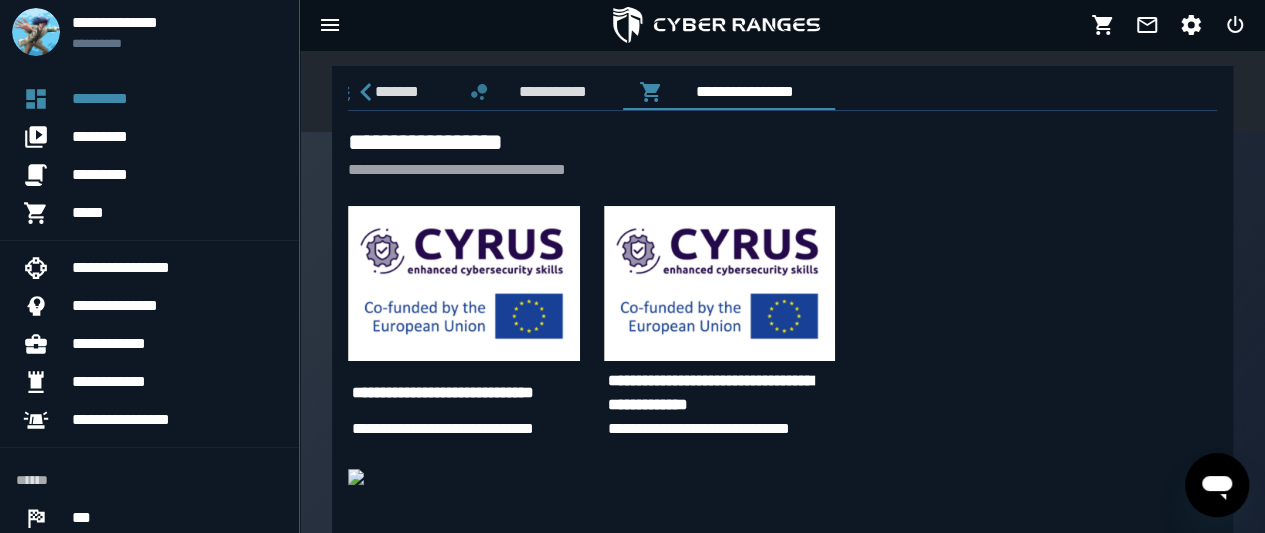 scroll, scrollTop: 132, scrollLeft: 0, axis: vertical 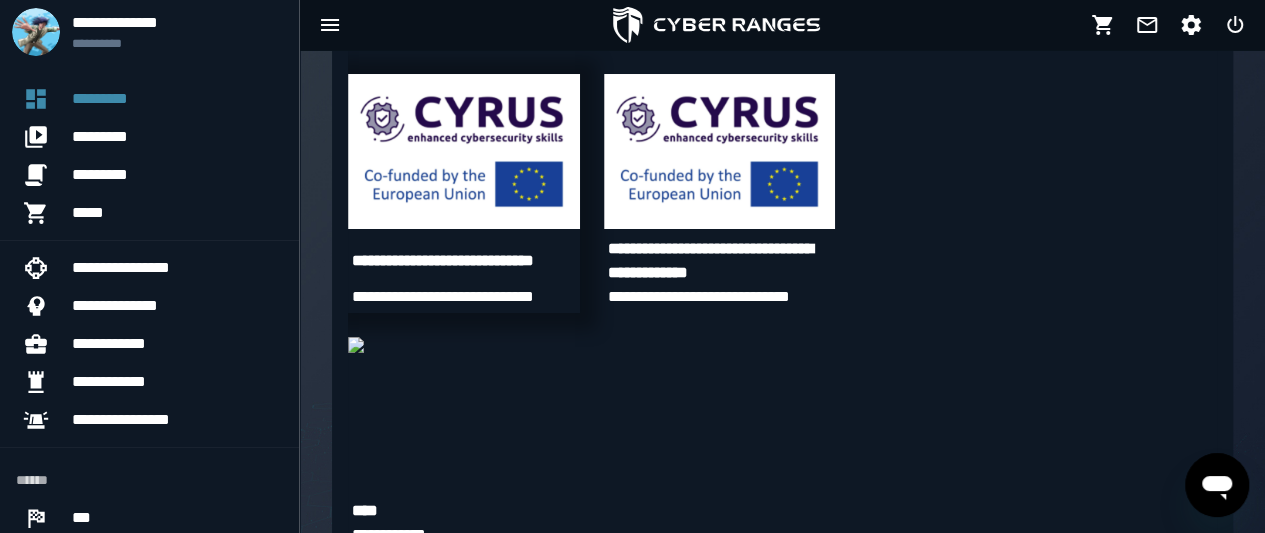 click at bounding box center (464, 151) 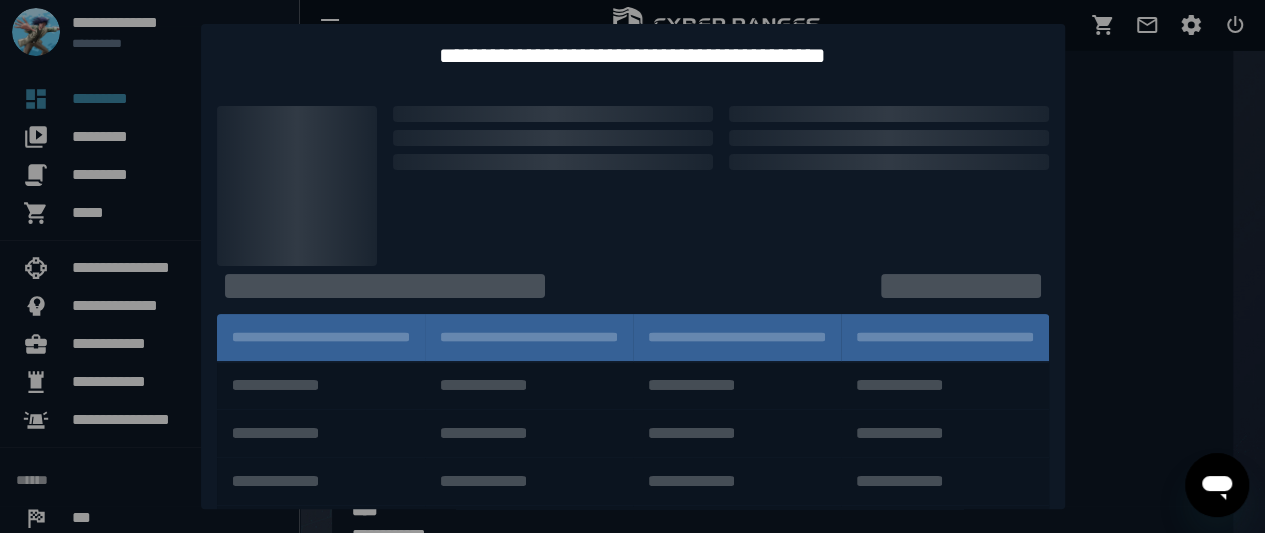 scroll, scrollTop: 0, scrollLeft: 0, axis: both 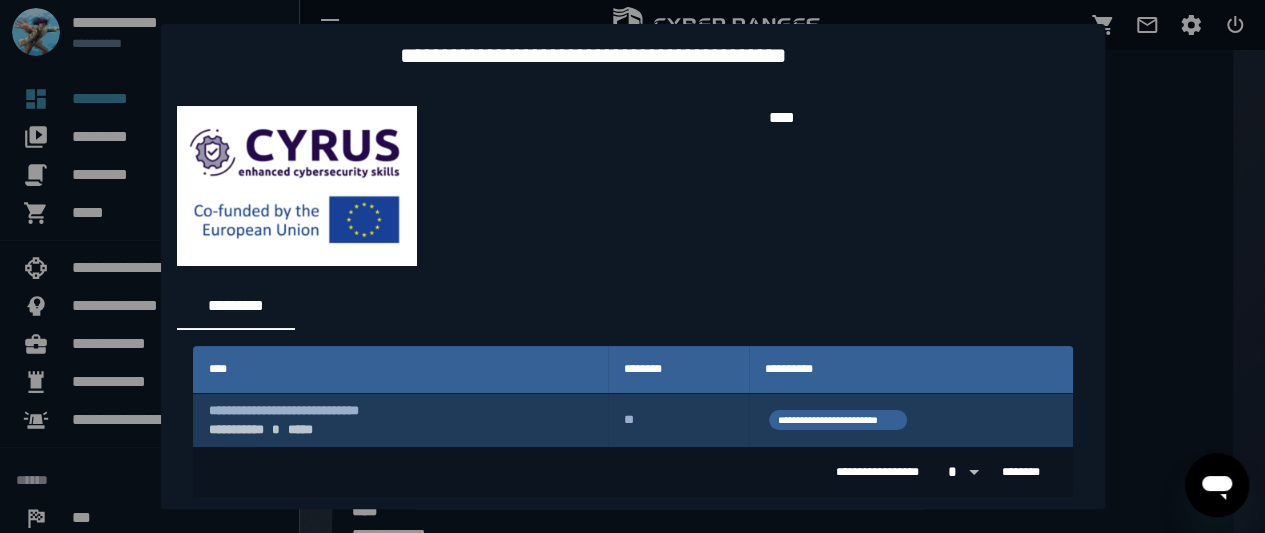 click on "**********" at bounding box center (401, 430) 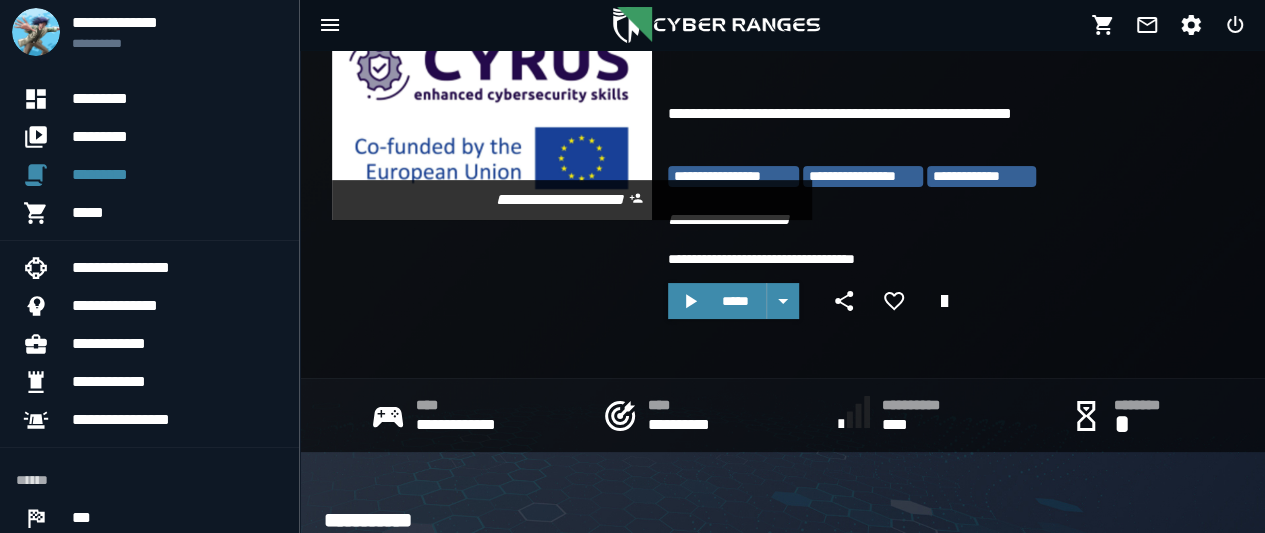 scroll, scrollTop: 76, scrollLeft: 0, axis: vertical 